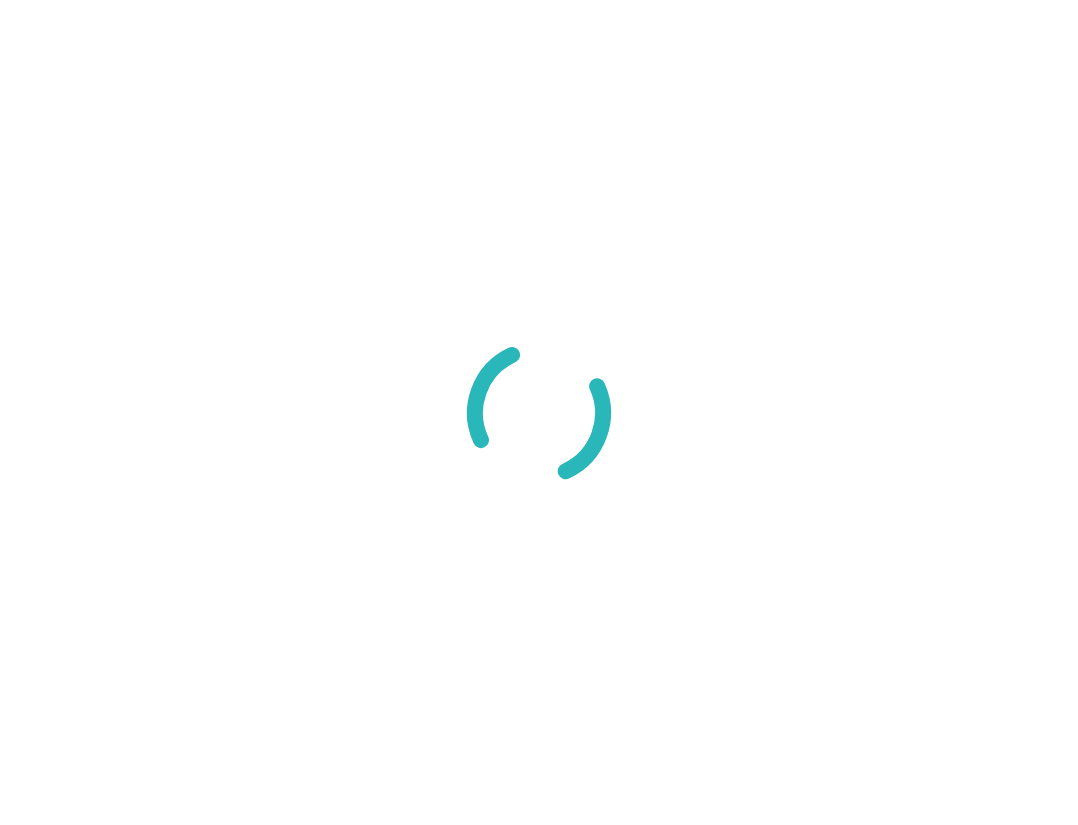 scroll, scrollTop: 0, scrollLeft: 0, axis: both 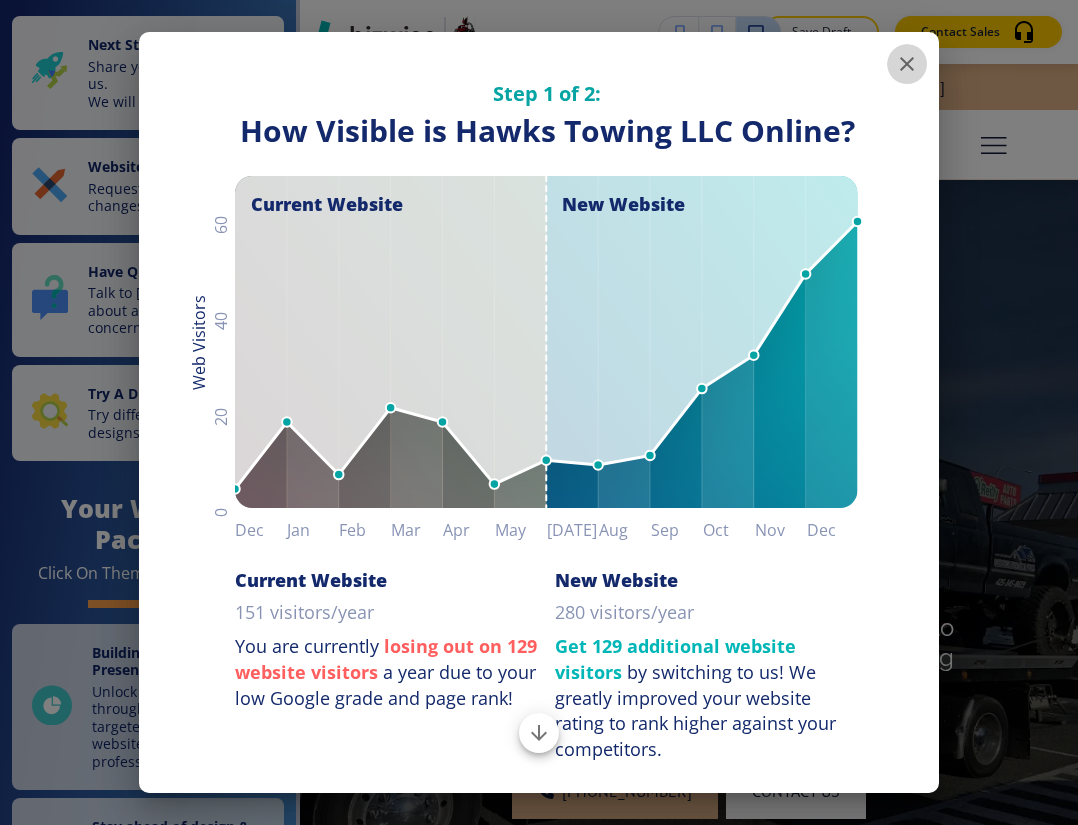 click 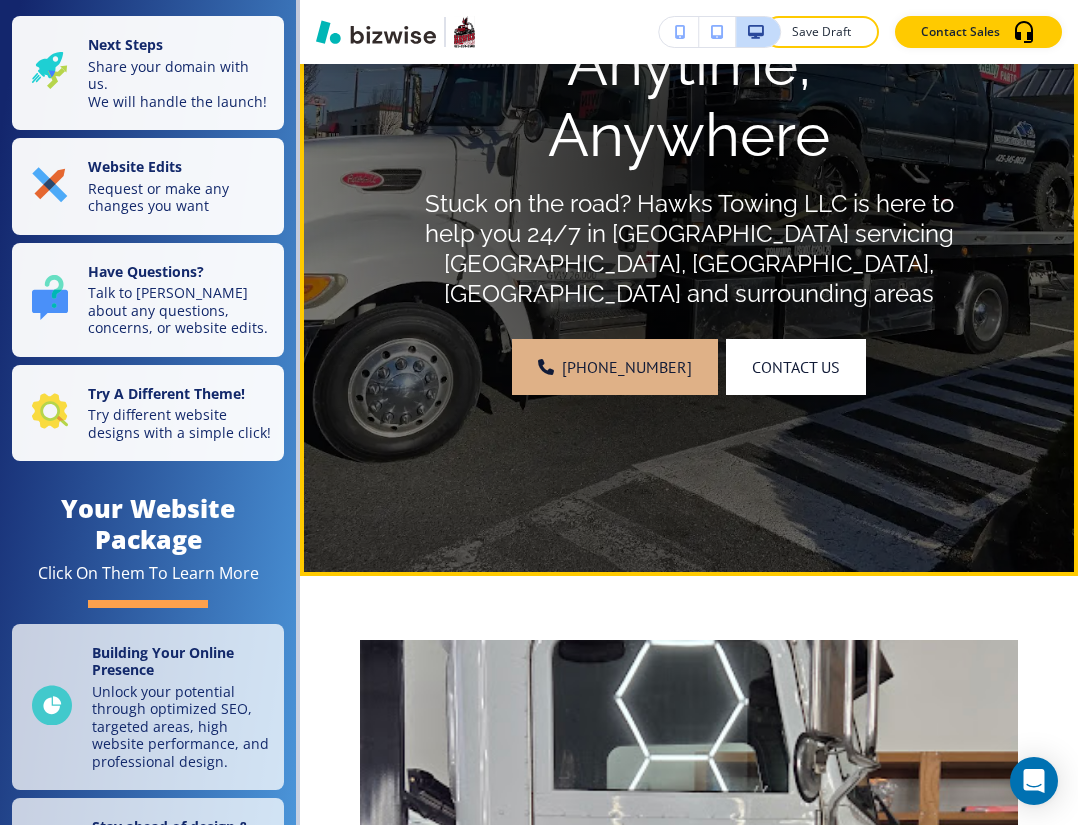scroll, scrollTop: 0, scrollLeft: 0, axis: both 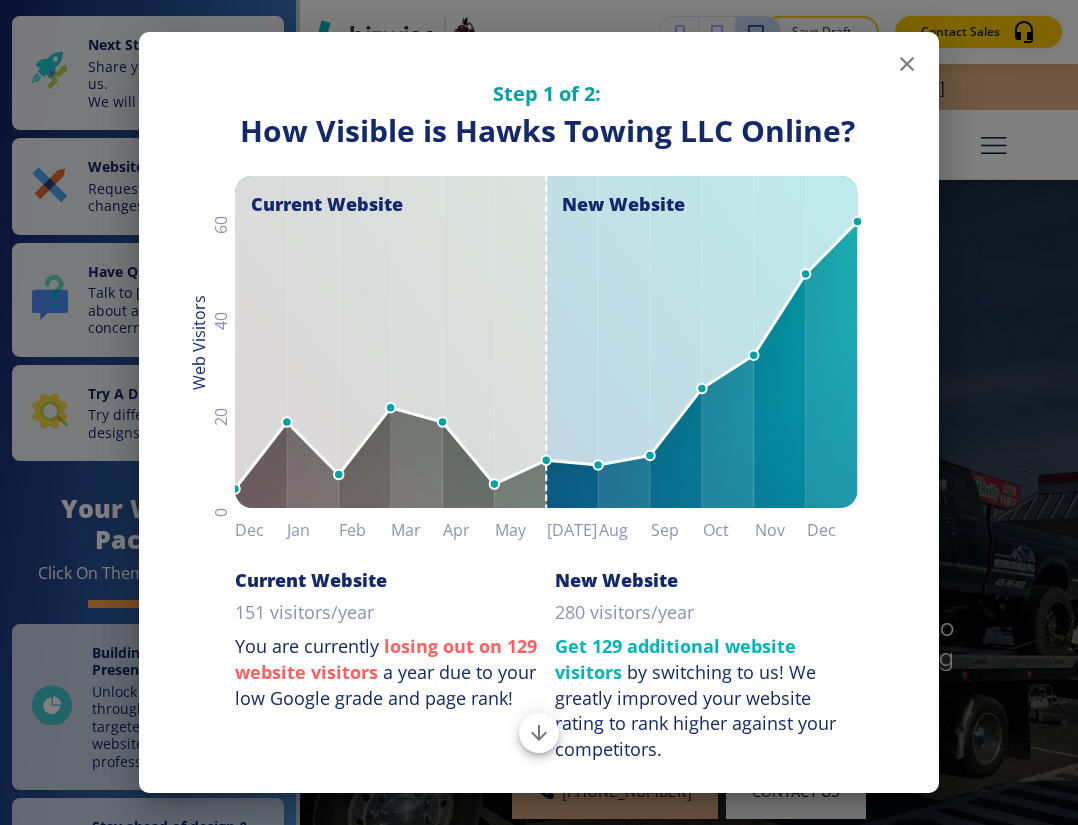 click 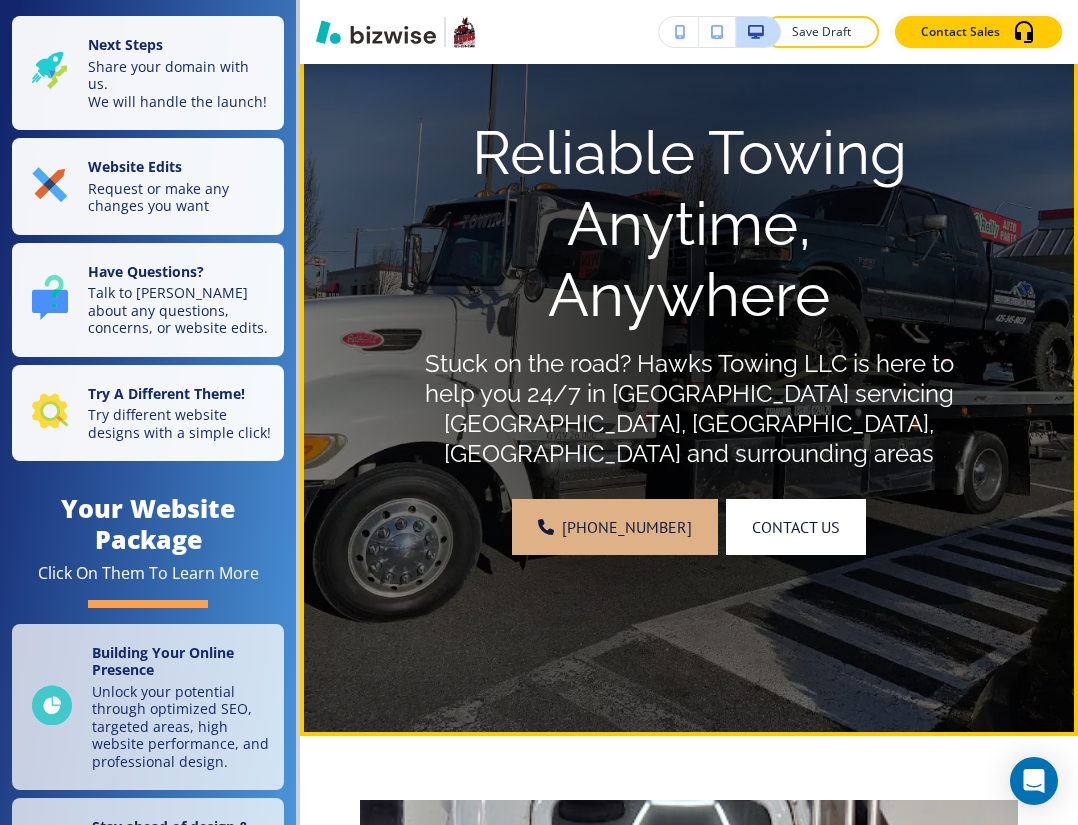 scroll, scrollTop: 0, scrollLeft: 0, axis: both 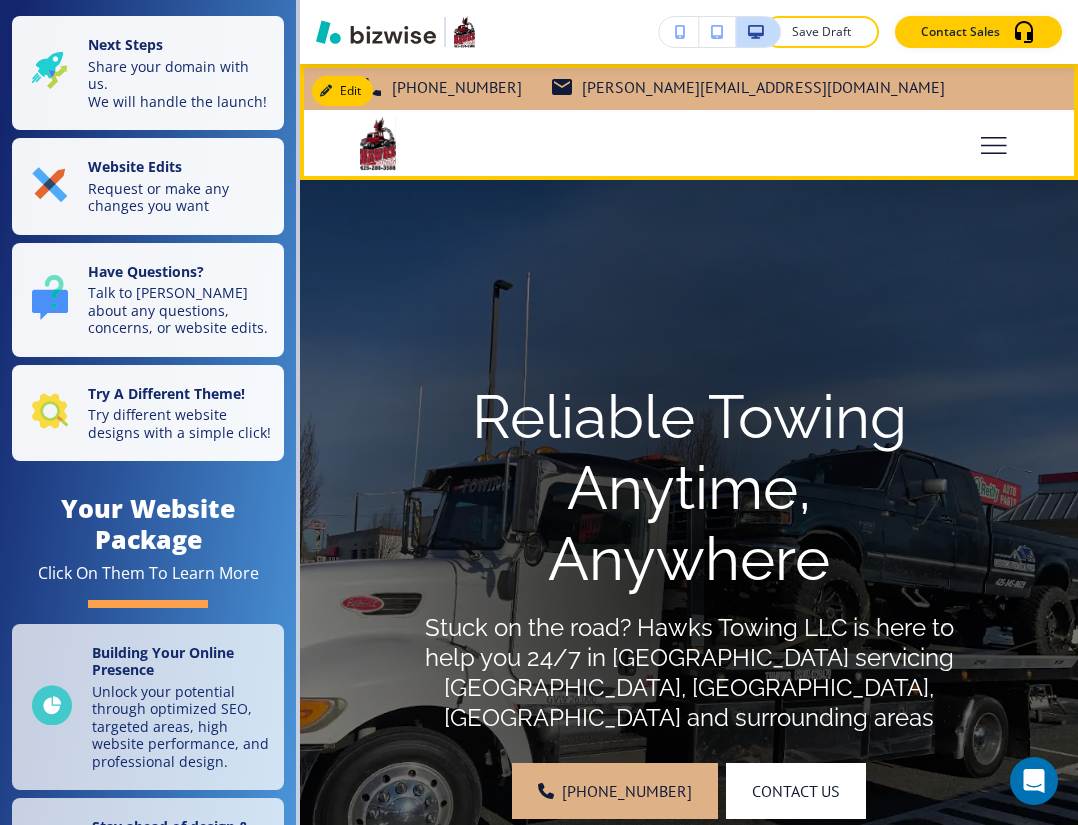 click 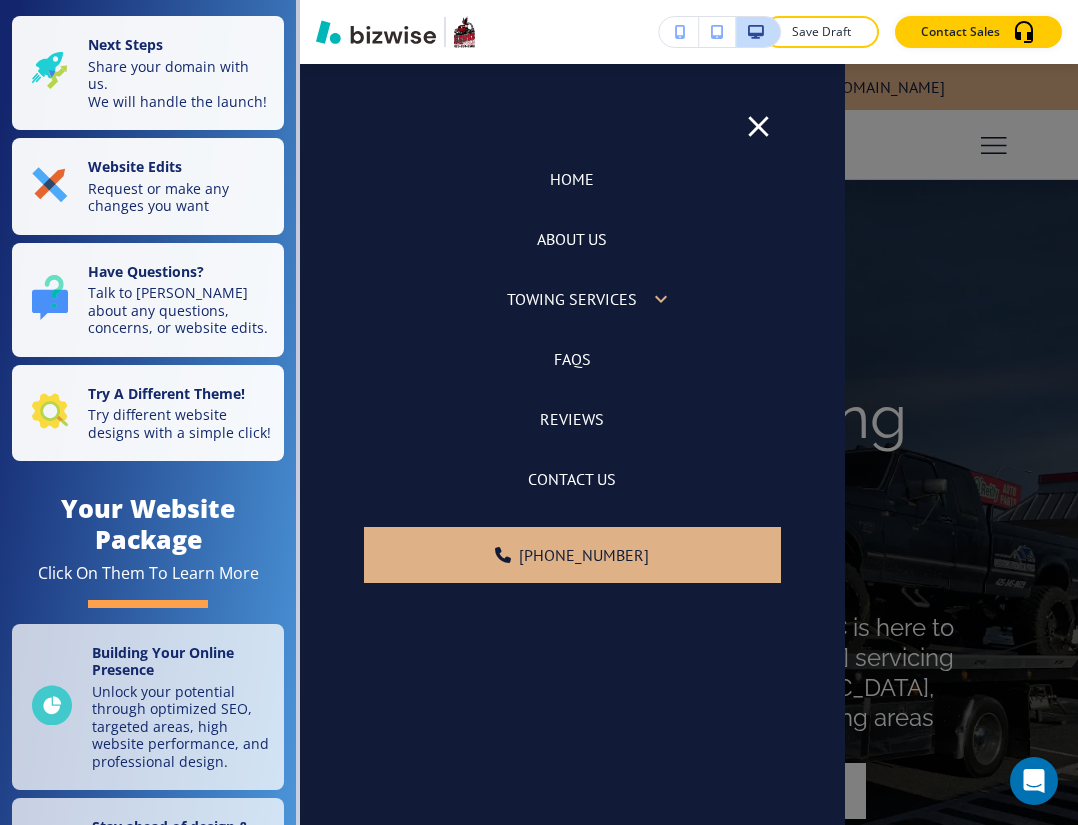 click 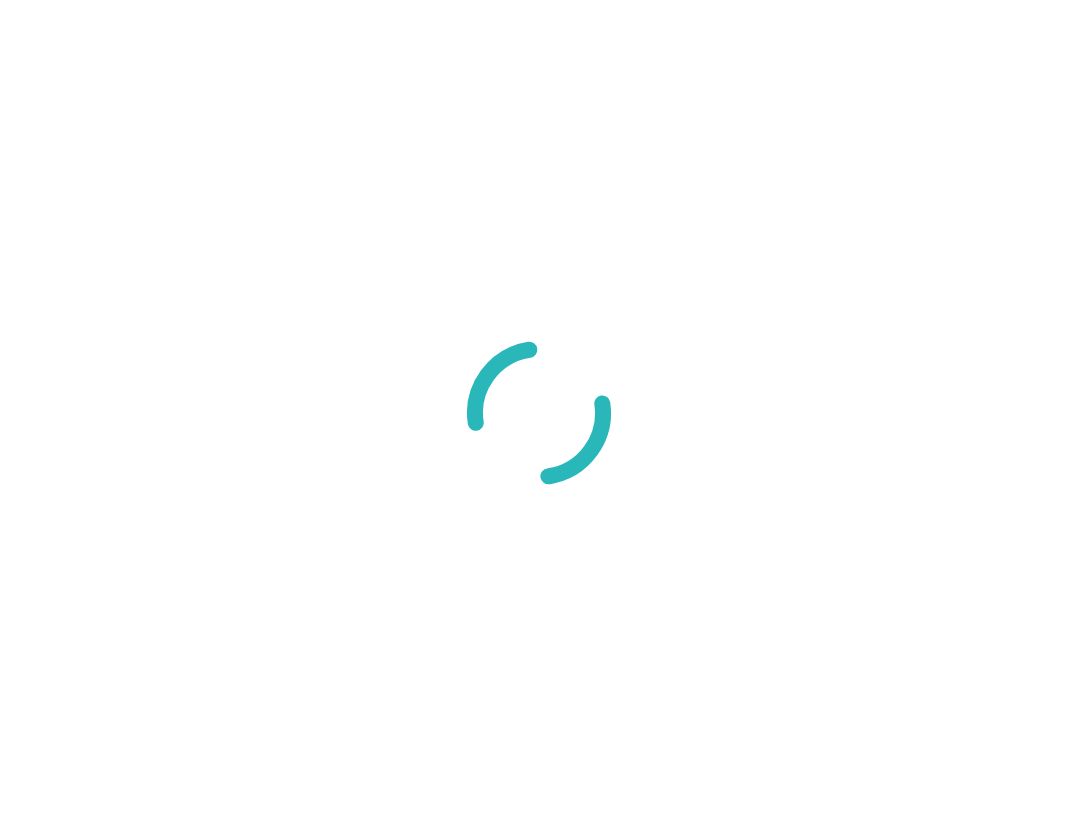 scroll, scrollTop: 0, scrollLeft: 0, axis: both 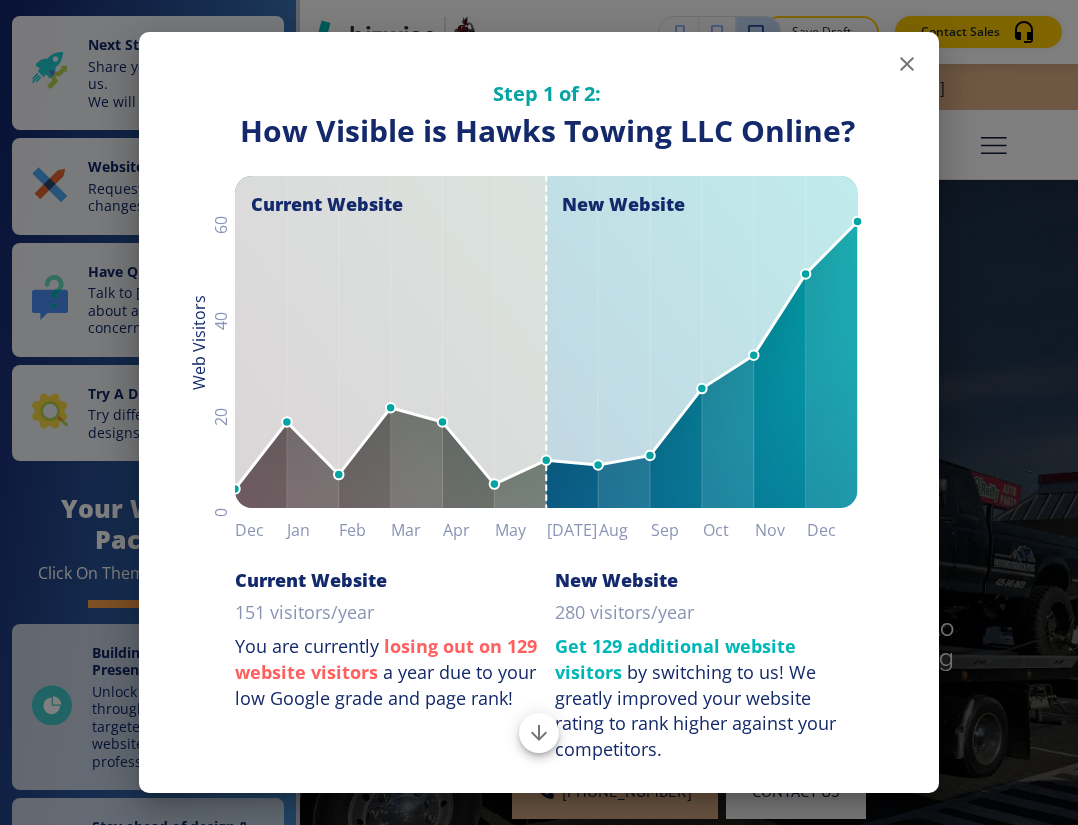 click 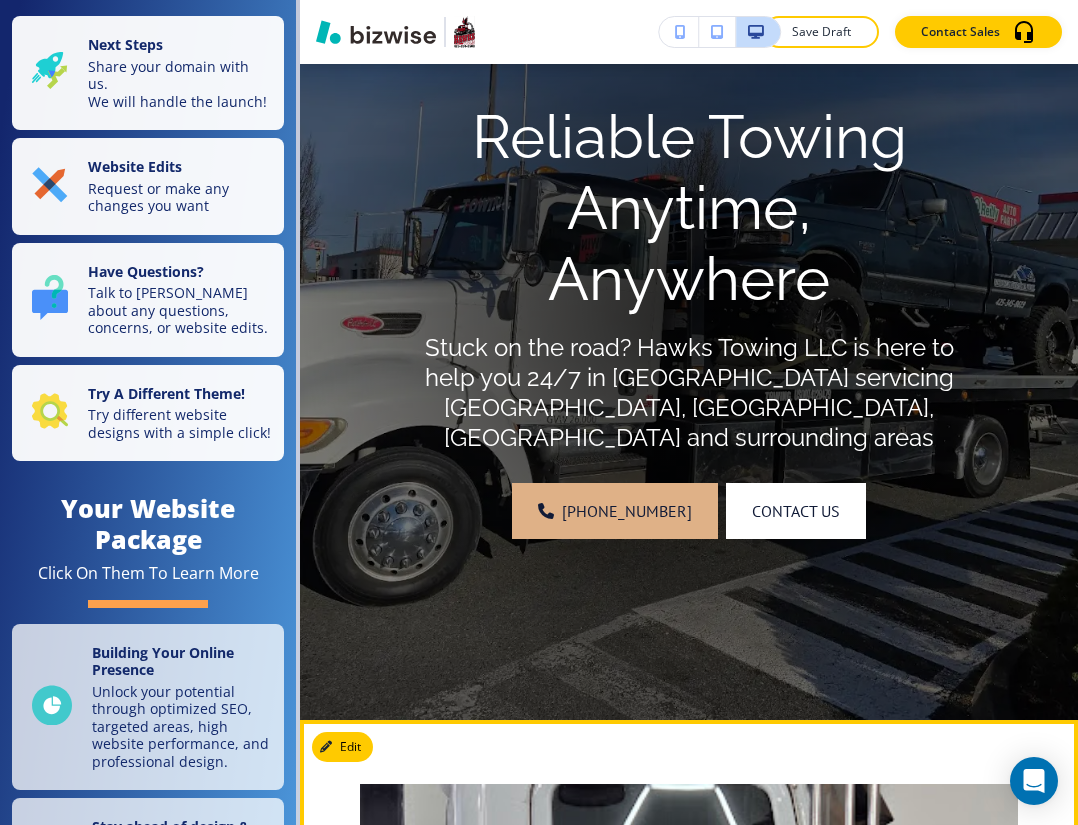 scroll, scrollTop: 0, scrollLeft: 0, axis: both 